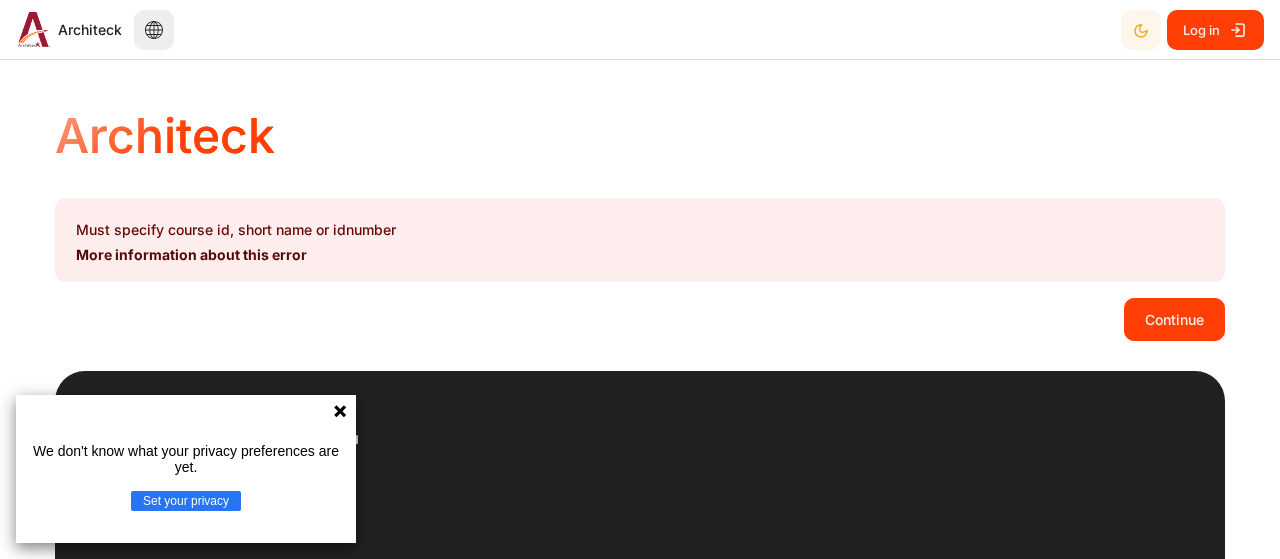 scroll, scrollTop: 0, scrollLeft: 0, axis: both 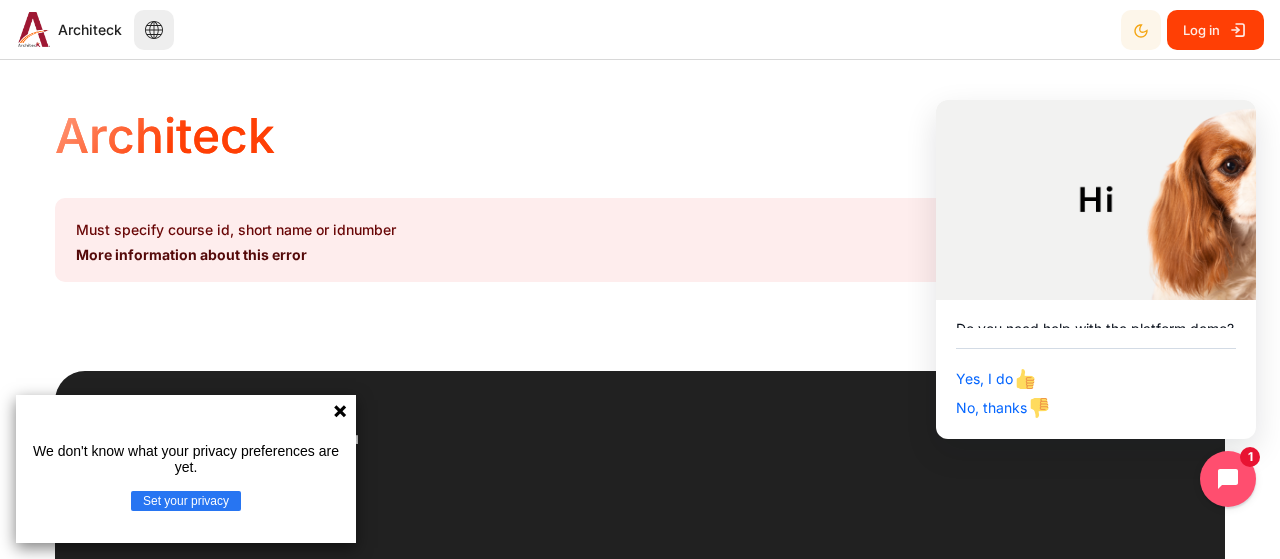 click on "Must specify course id, short name or idnumber More information about this error" at bounding box center (640, 240) 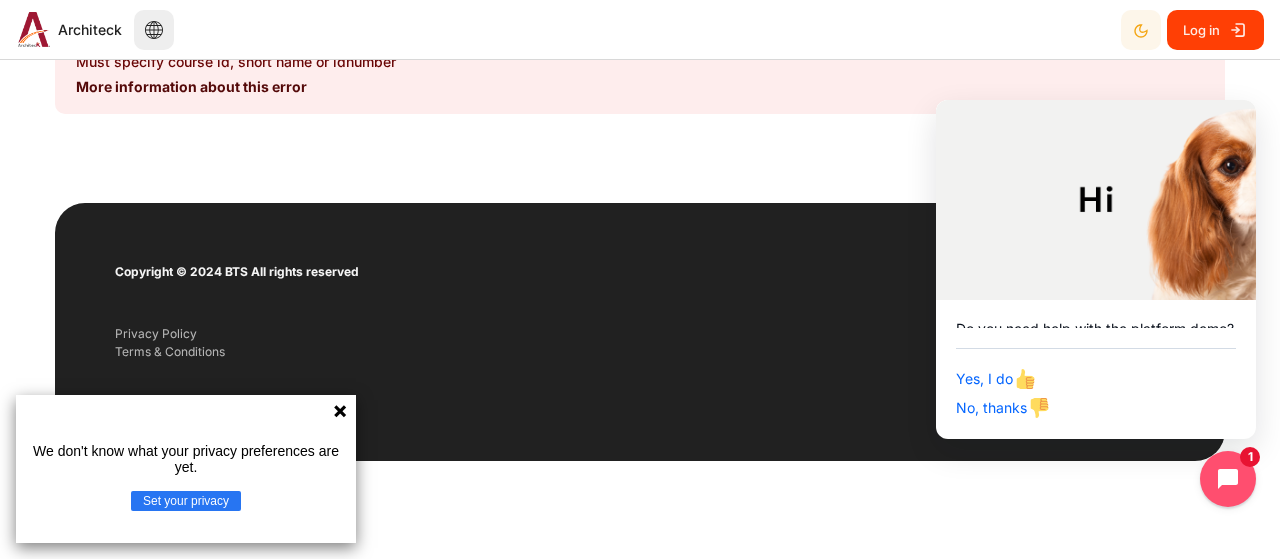 click 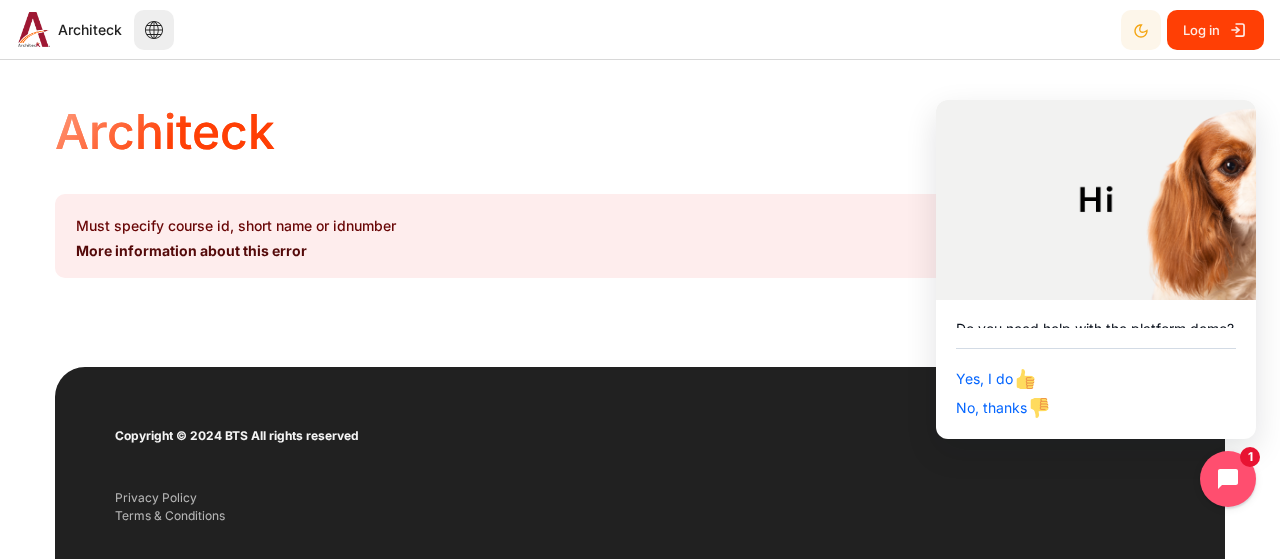 scroll, scrollTop: 0, scrollLeft: 0, axis: both 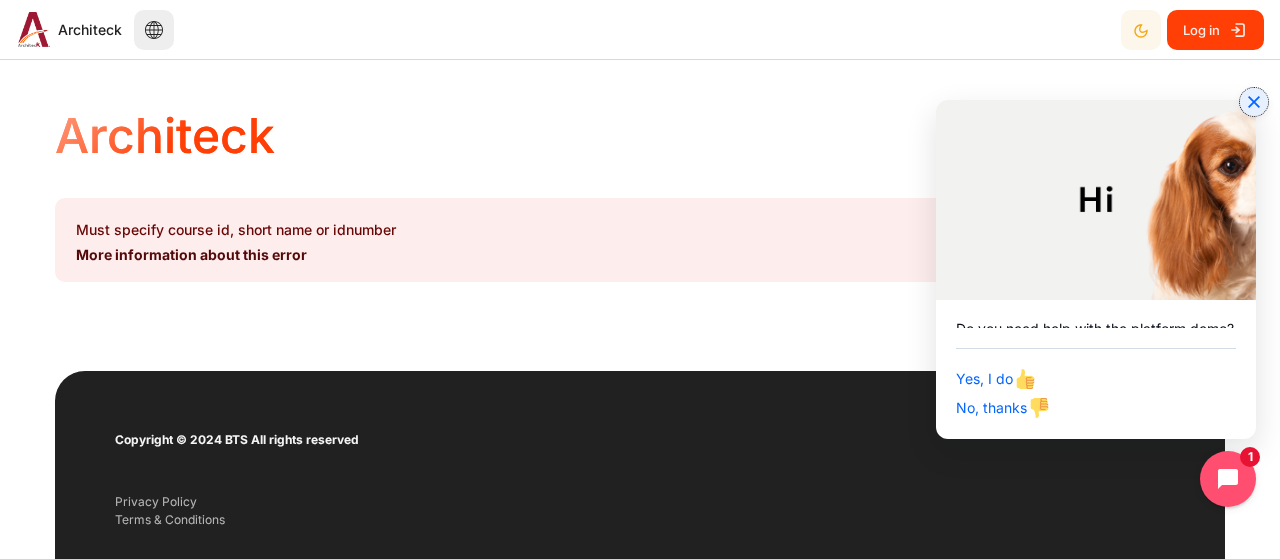 click 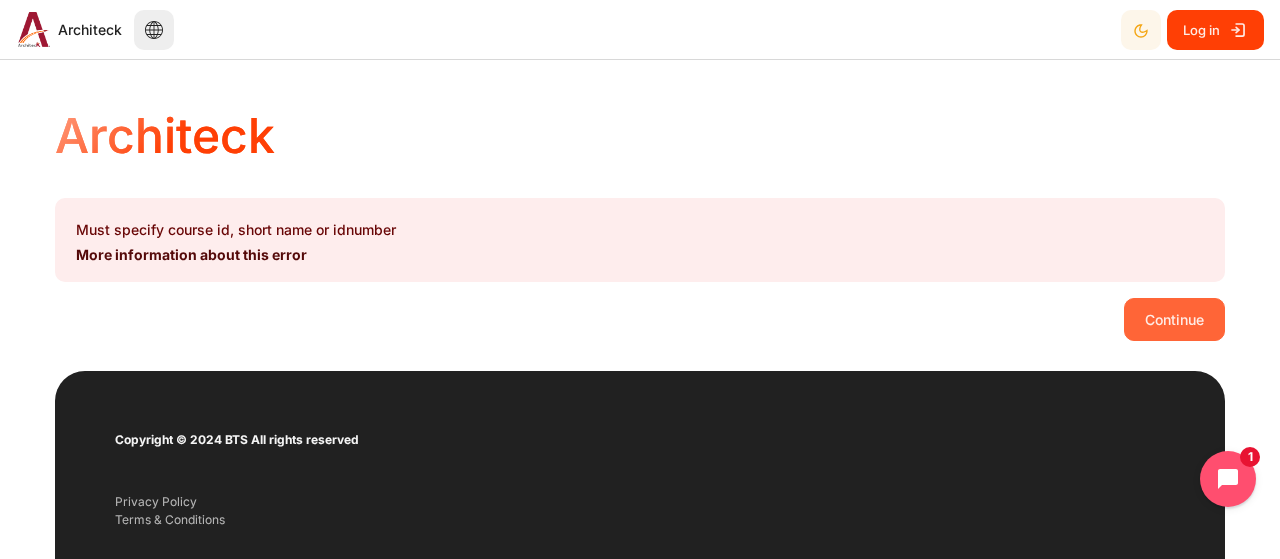 click on "Continue" at bounding box center (1174, 319) 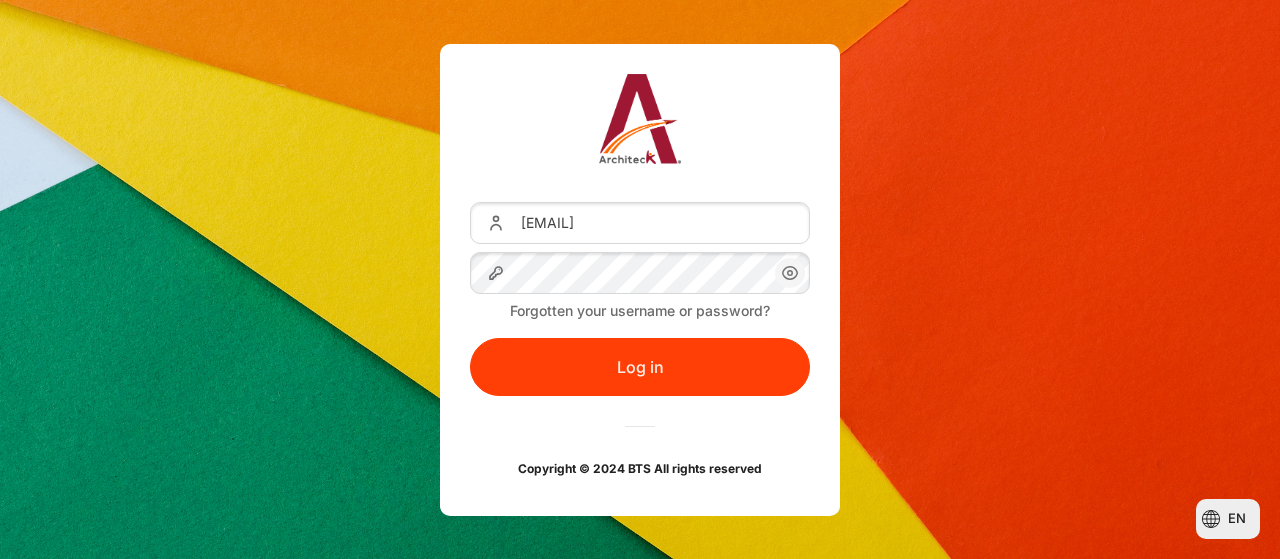 scroll, scrollTop: 0, scrollLeft: 0, axis: both 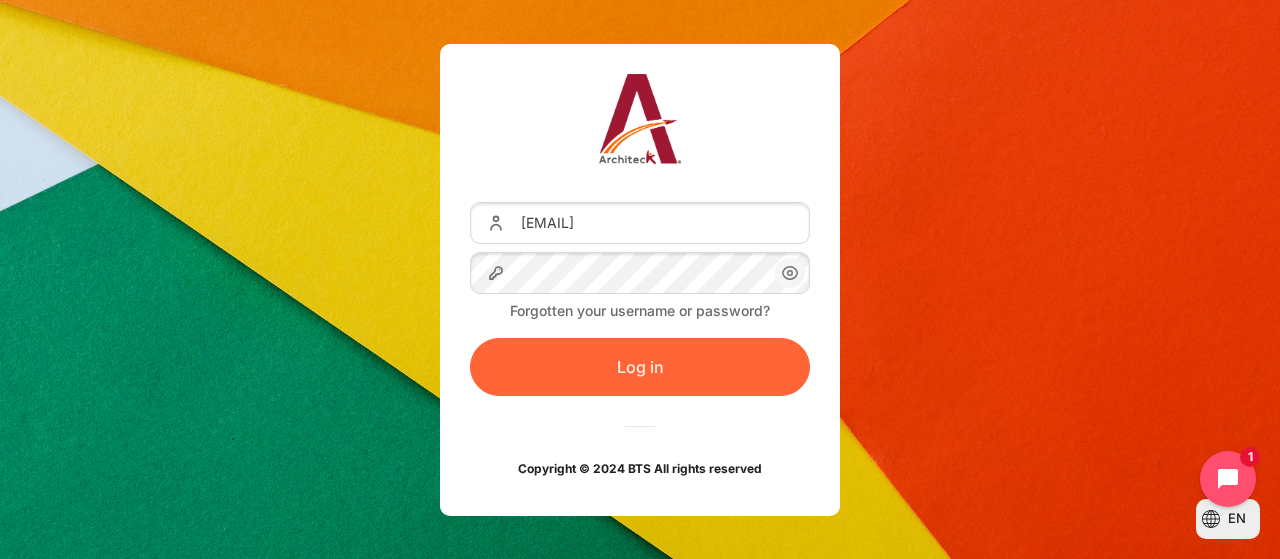 click on "Log in" at bounding box center (640, 367) 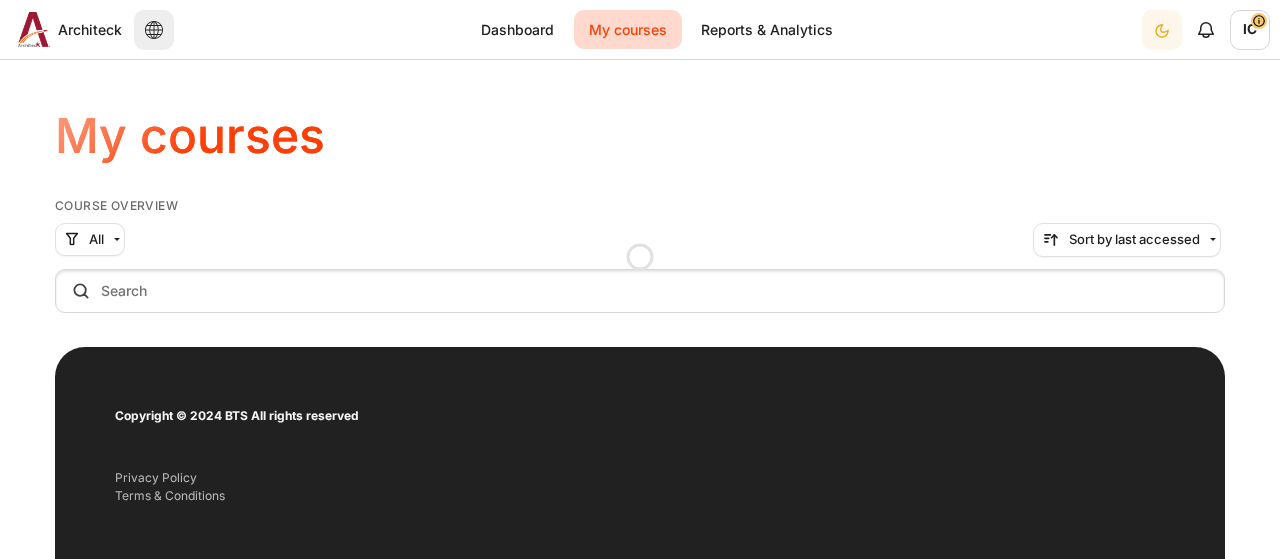 scroll, scrollTop: 0, scrollLeft: 0, axis: both 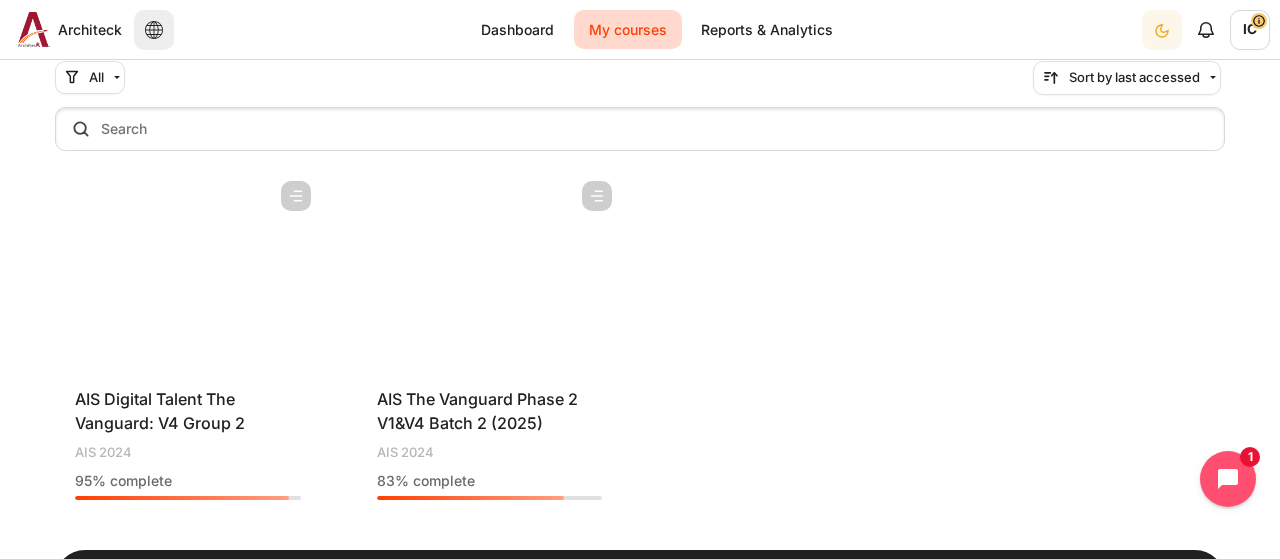 click at bounding box center [490, 271] 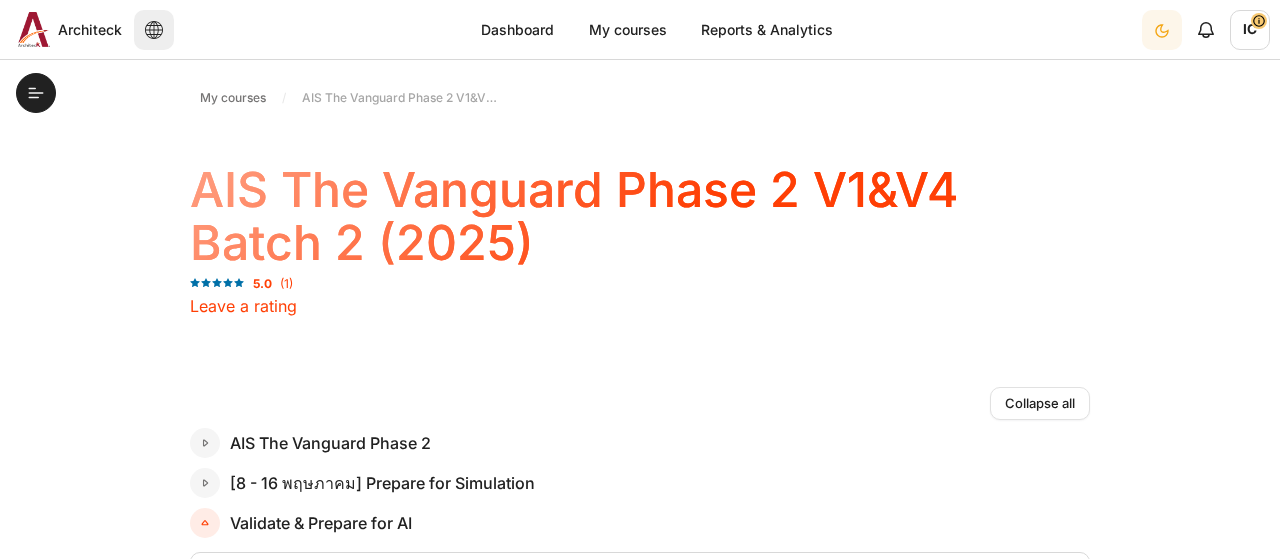scroll, scrollTop: 0, scrollLeft: 0, axis: both 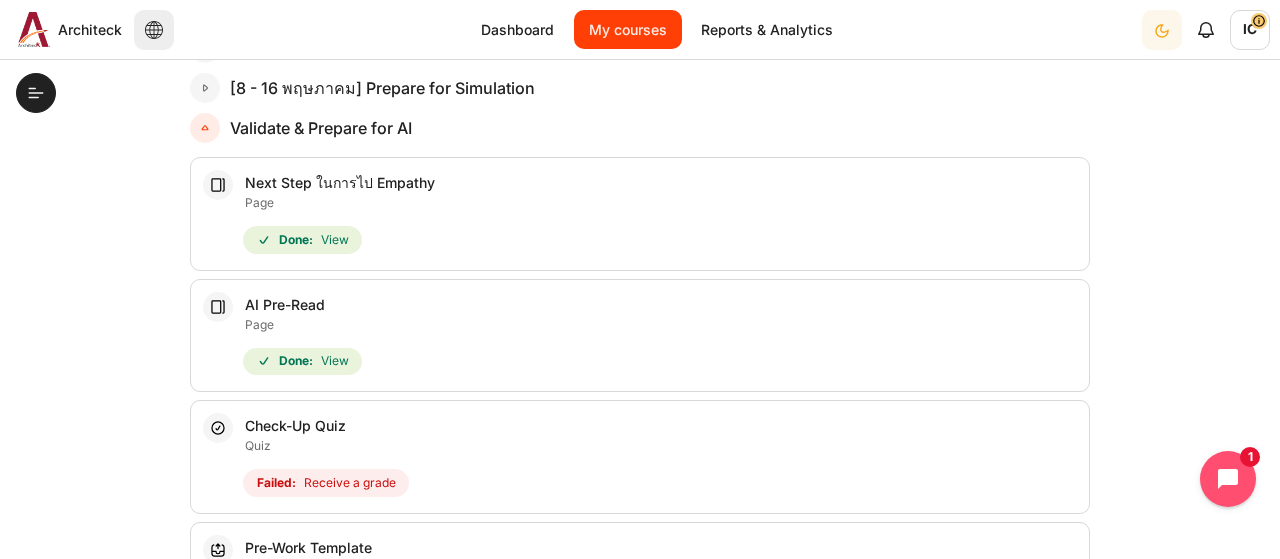 click on "My courses" at bounding box center [628, 29] 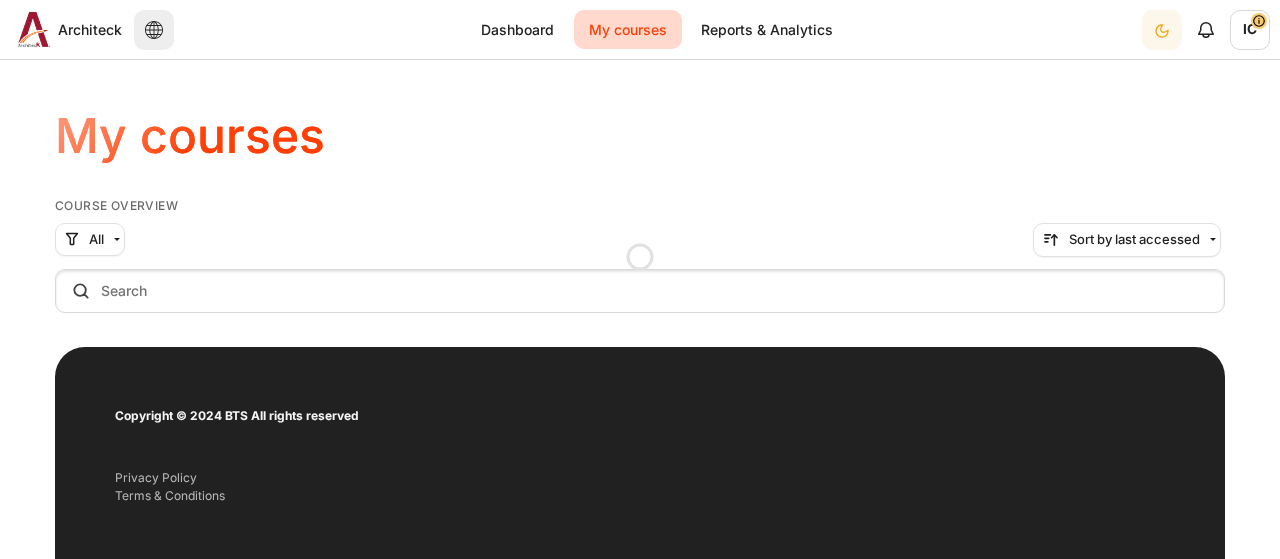 scroll, scrollTop: 0, scrollLeft: 0, axis: both 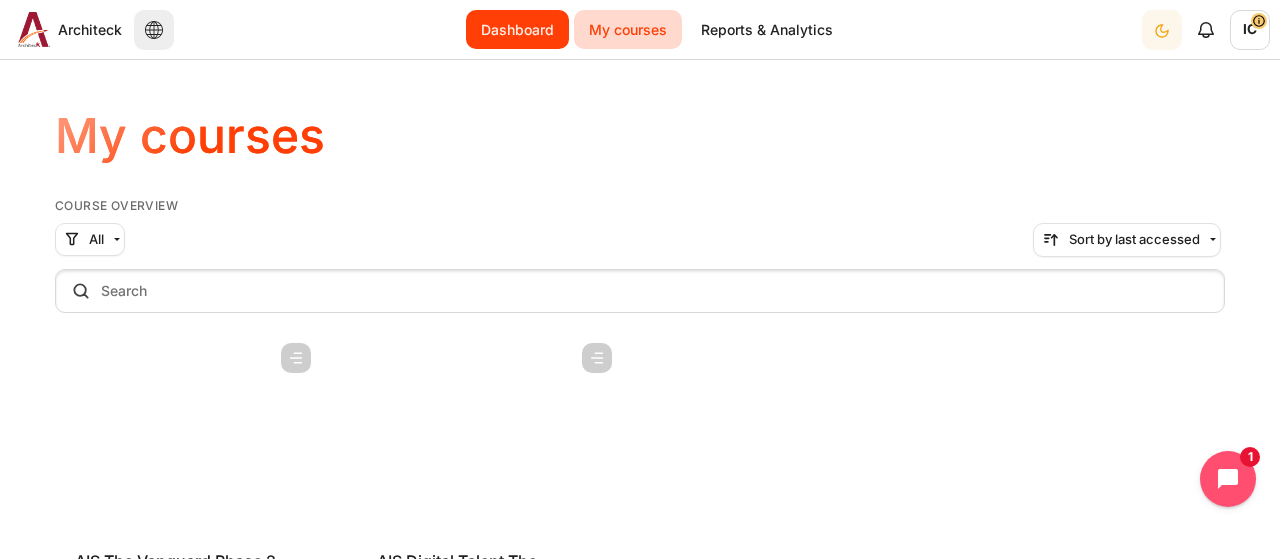 click on "Dashboard" at bounding box center [517, 29] 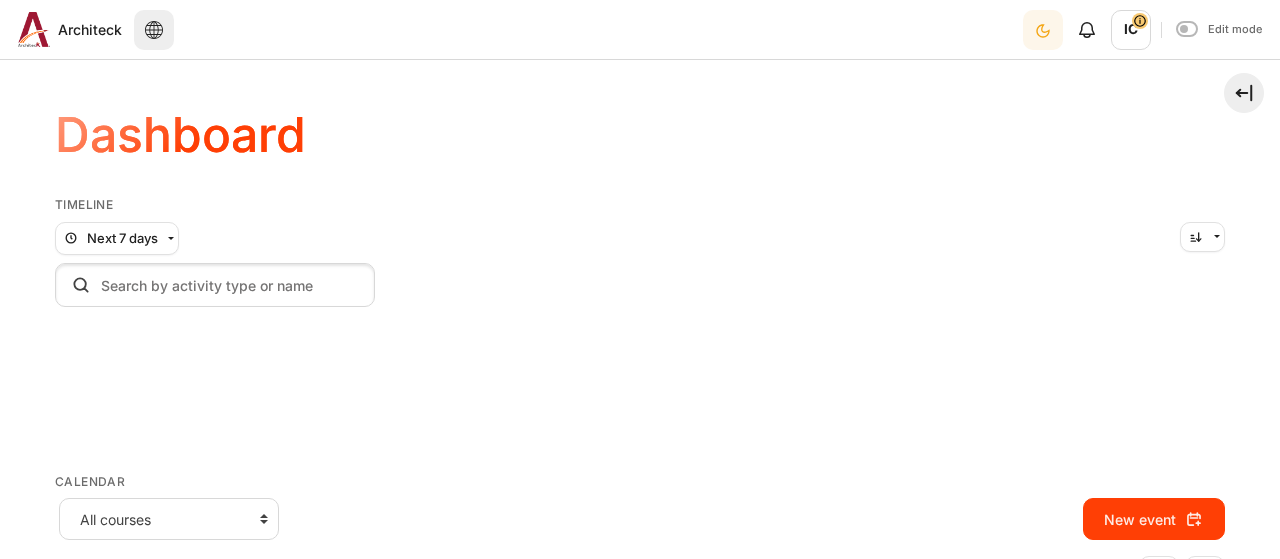 scroll, scrollTop: 0, scrollLeft: 0, axis: both 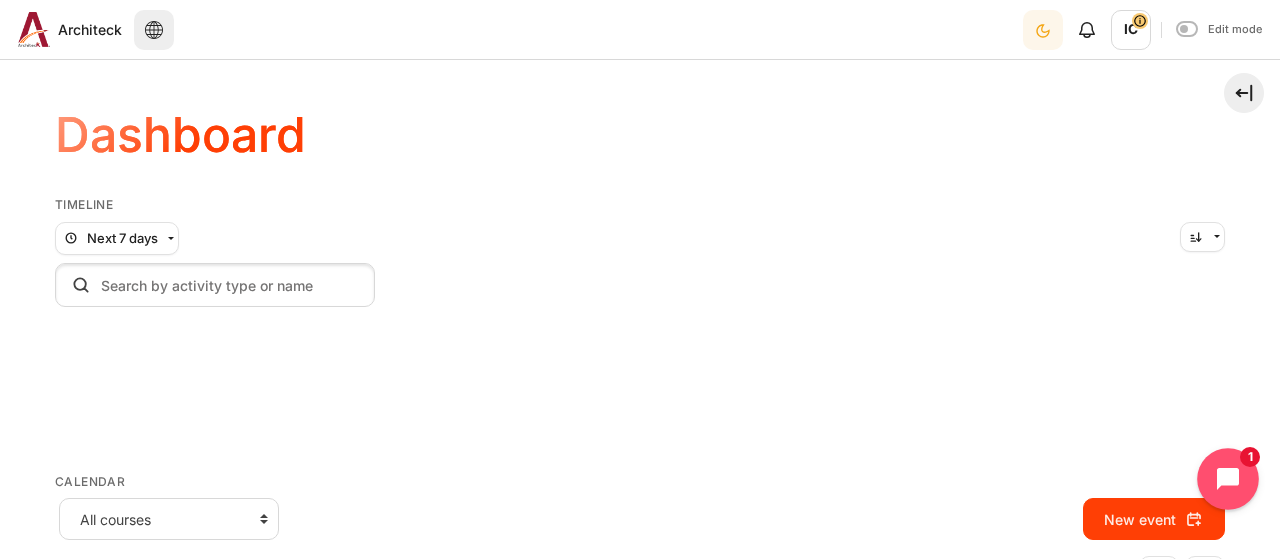 click at bounding box center [1228, 479] 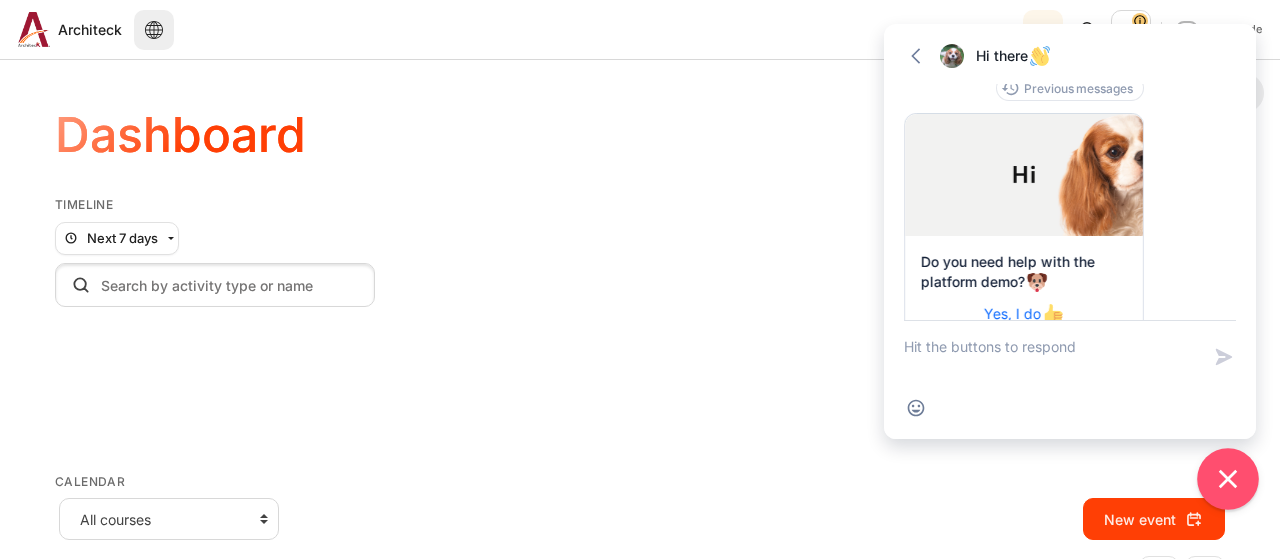 scroll, scrollTop: 125, scrollLeft: 0, axis: vertical 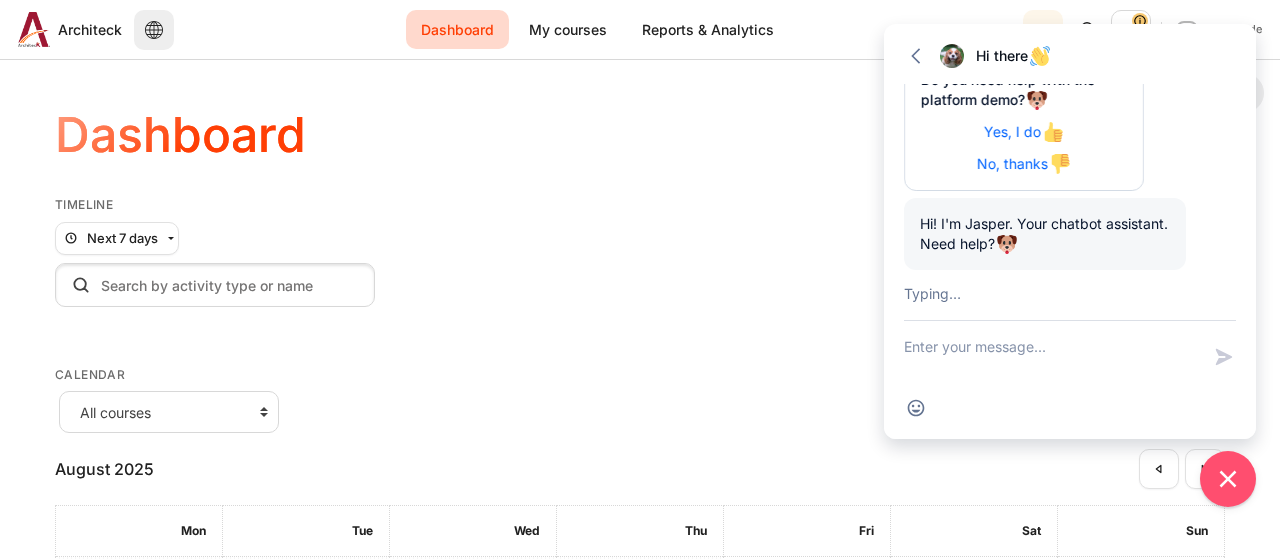 click on "Hi! I'm Jasper. Your chatbot assistant. Need help?" at bounding box center (1045, 234) 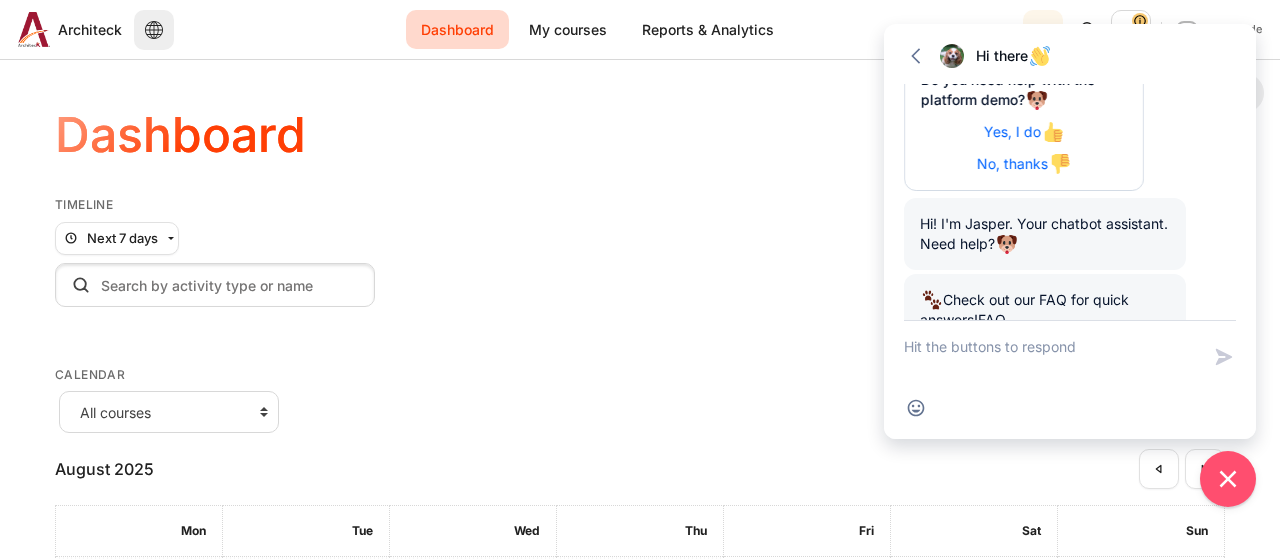 scroll, scrollTop: 414, scrollLeft: 0, axis: vertical 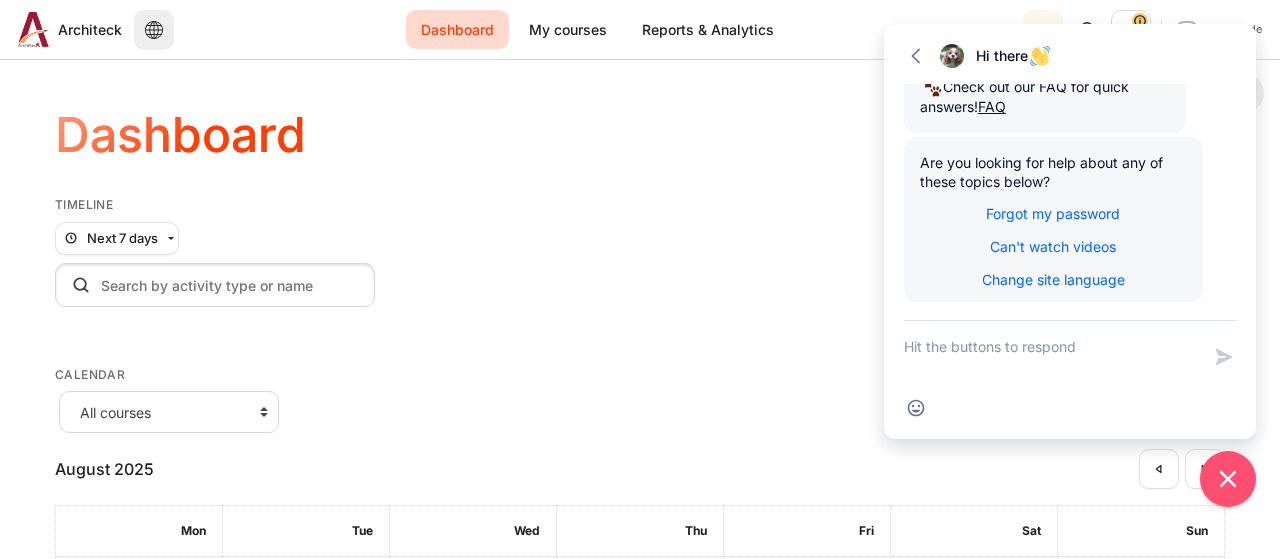 click on "Sort by dates
Sort by dates" at bounding box center (932, 239) 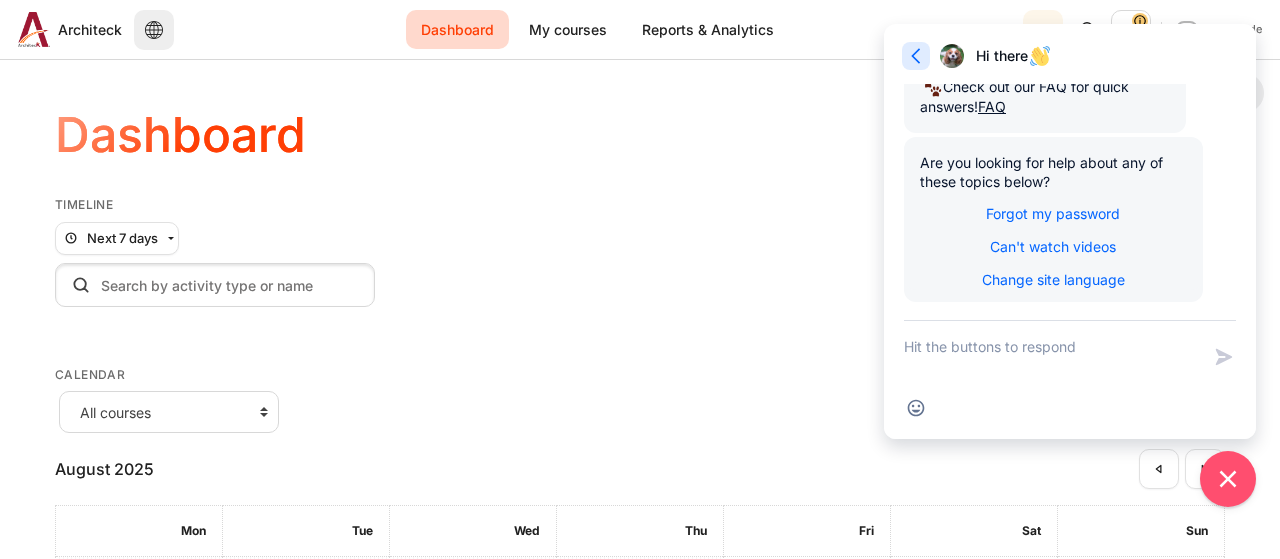 click 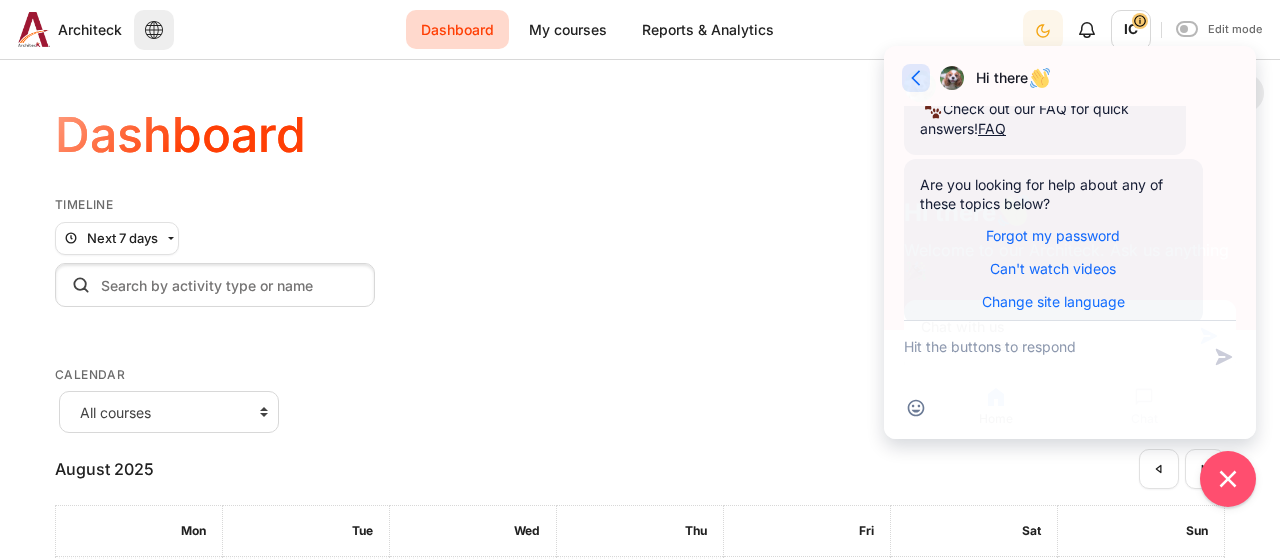 scroll, scrollTop: 414, scrollLeft: 0, axis: vertical 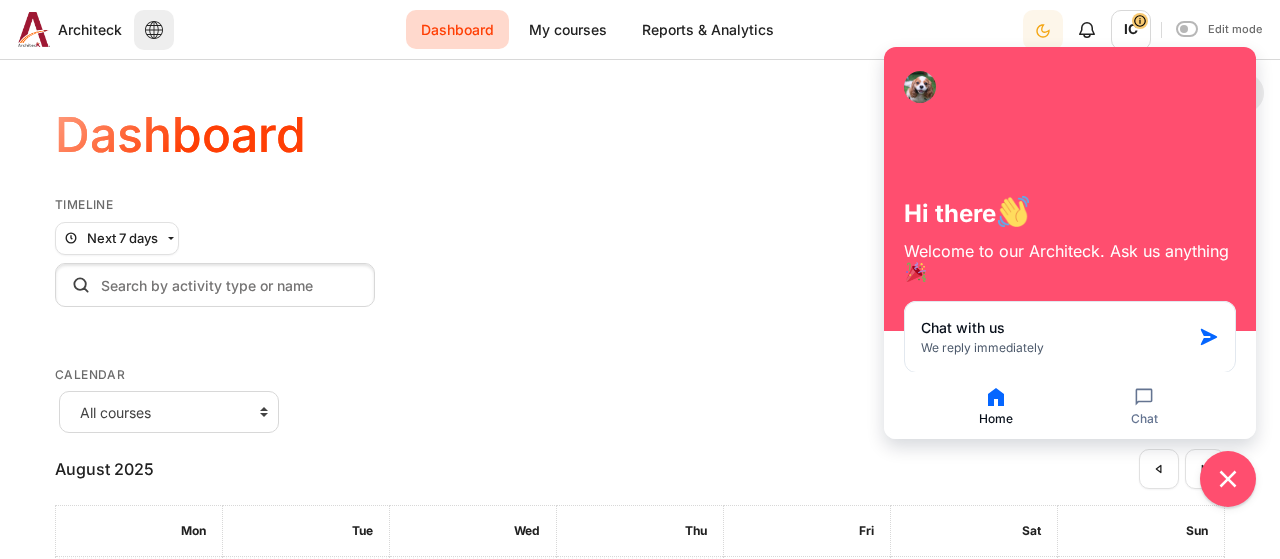 click on "Skip Timeline
Timeline
Next 7 days
All
Overdue
Due date
Next 7 days" at bounding box center [640, 511] 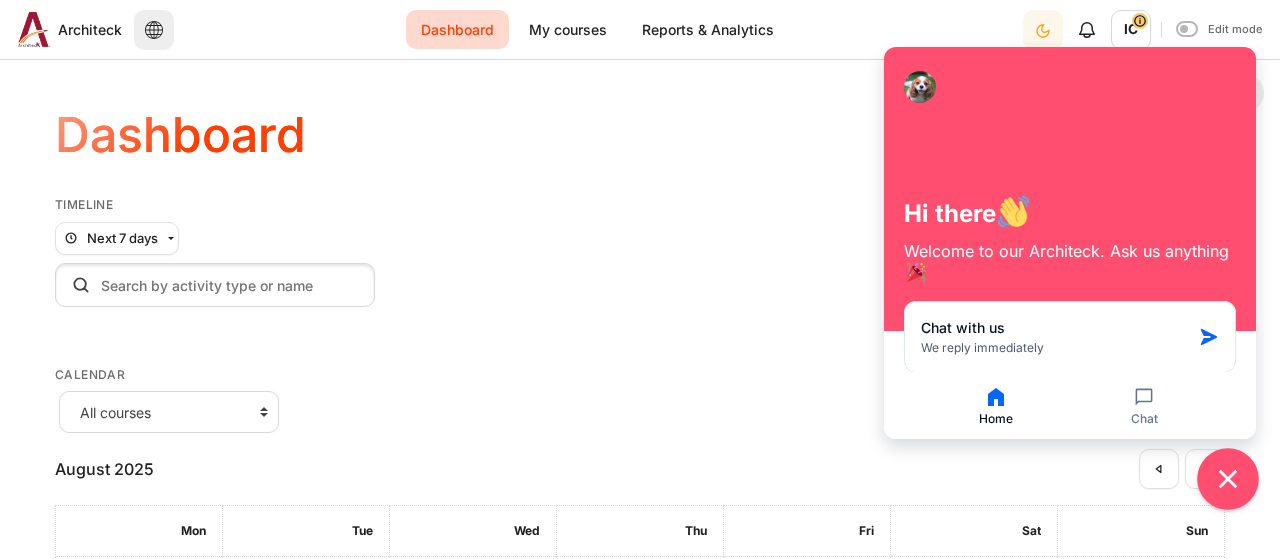click at bounding box center [1228, 479] 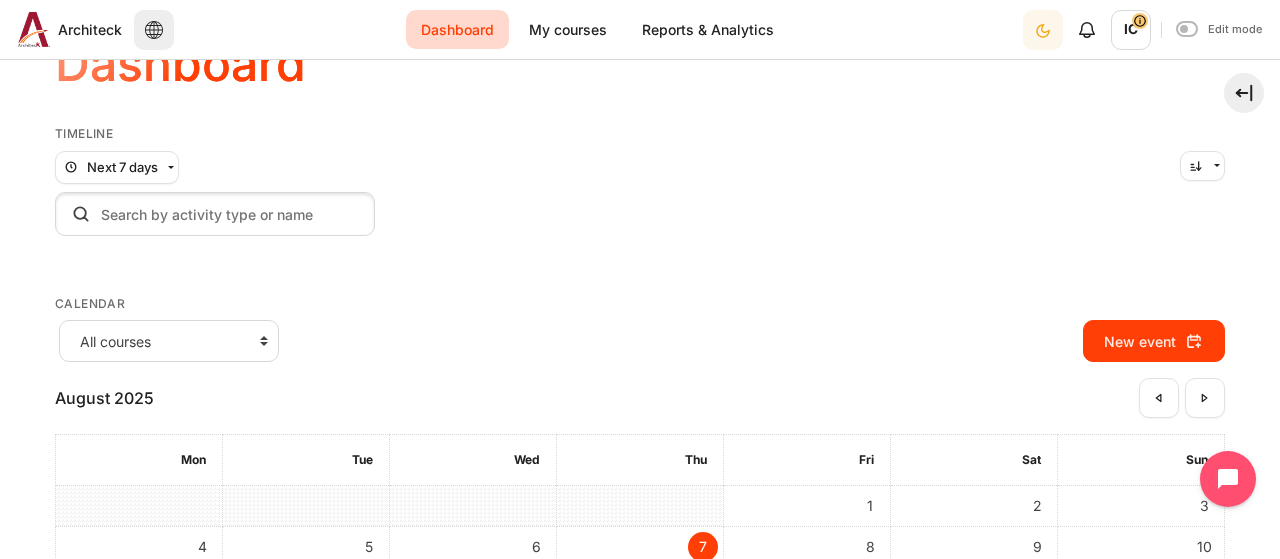 scroll, scrollTop: 0, scrollLeft: 0, axis: both 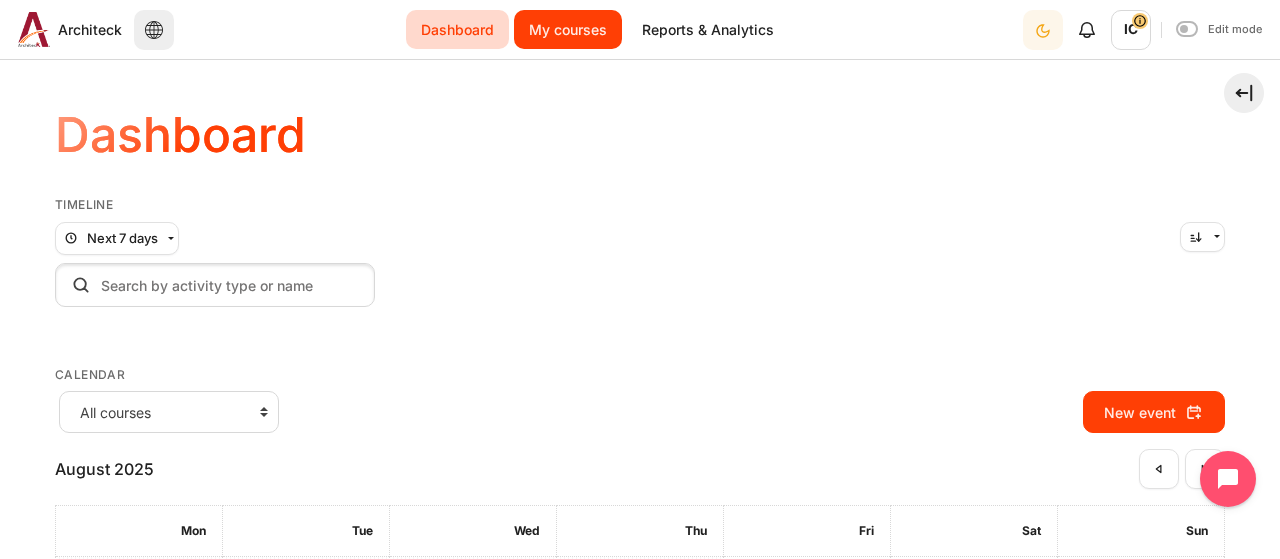 click on "My courses" at bounding box center (568, 29) 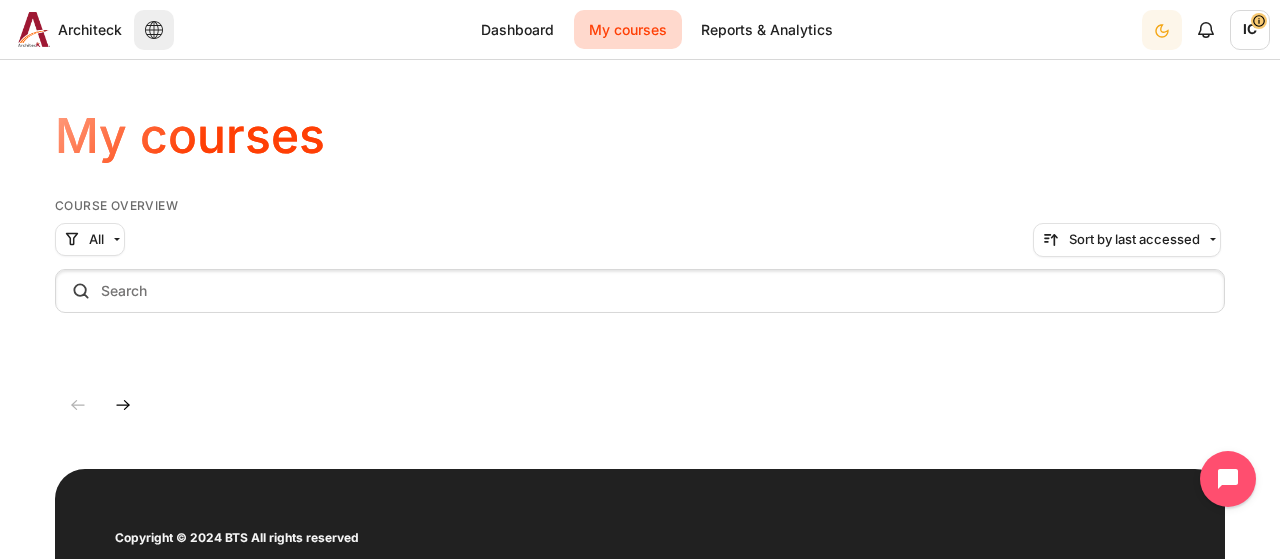 scroll, scrollTop: 0, scrollLeft: 0, axis: both 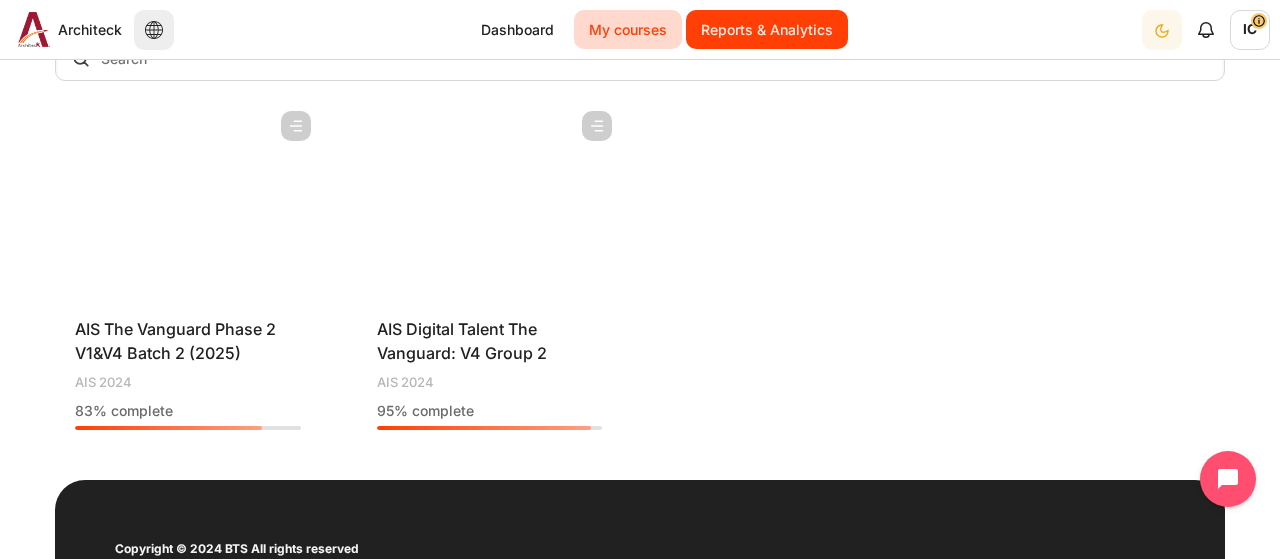 click on "Reports & Analytics" at bounding box center [767, 29] 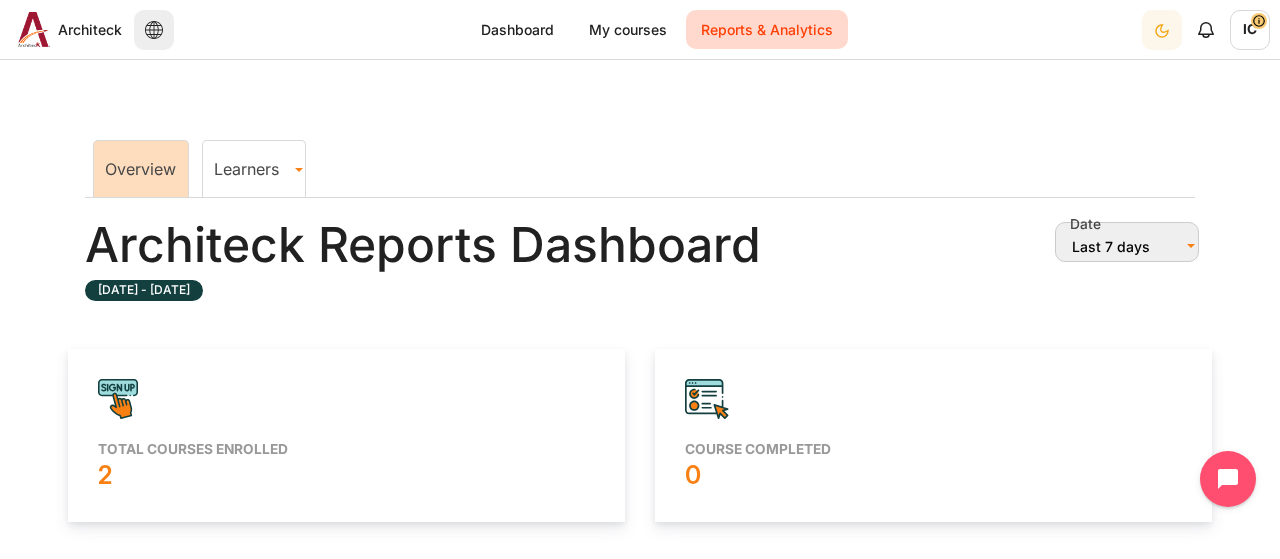 scroll, scrollTop: 0, scrollLeft: 0, axis: both 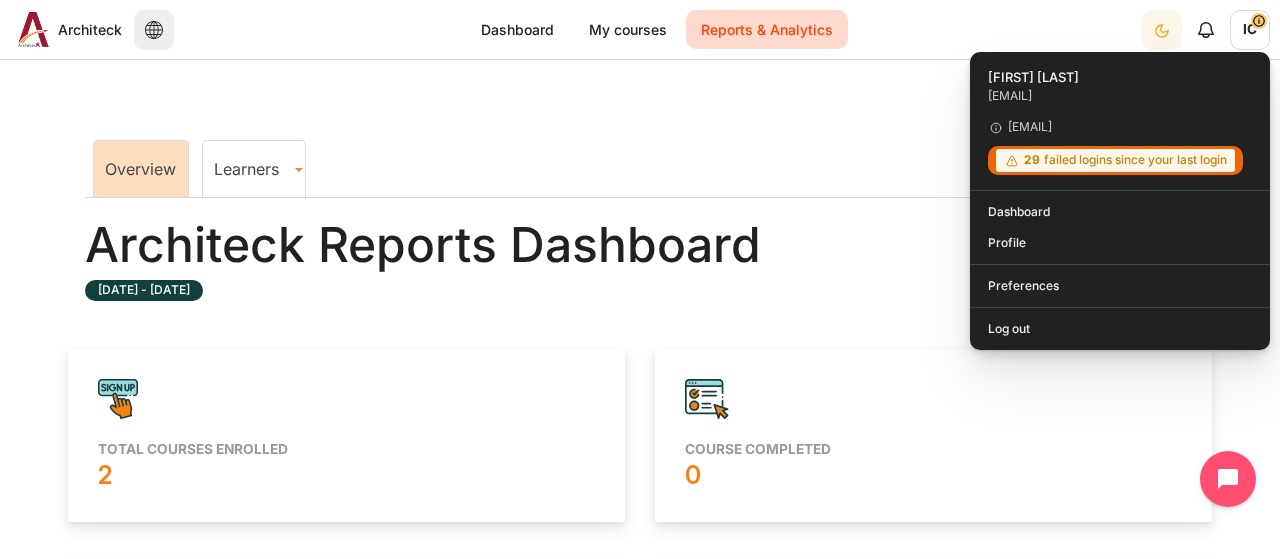 click on "Overview
Learners
Learner Course Progress" at bounding box center (640, 167) 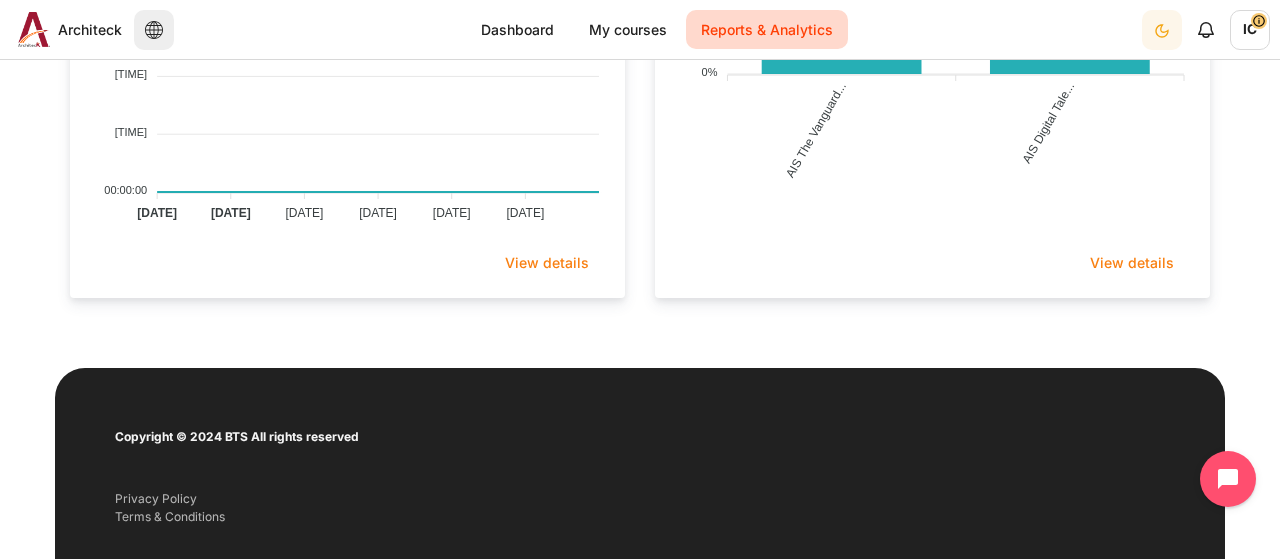 scroll, scrollTop: 1209, scrollLeft: 0, axis: vertical 